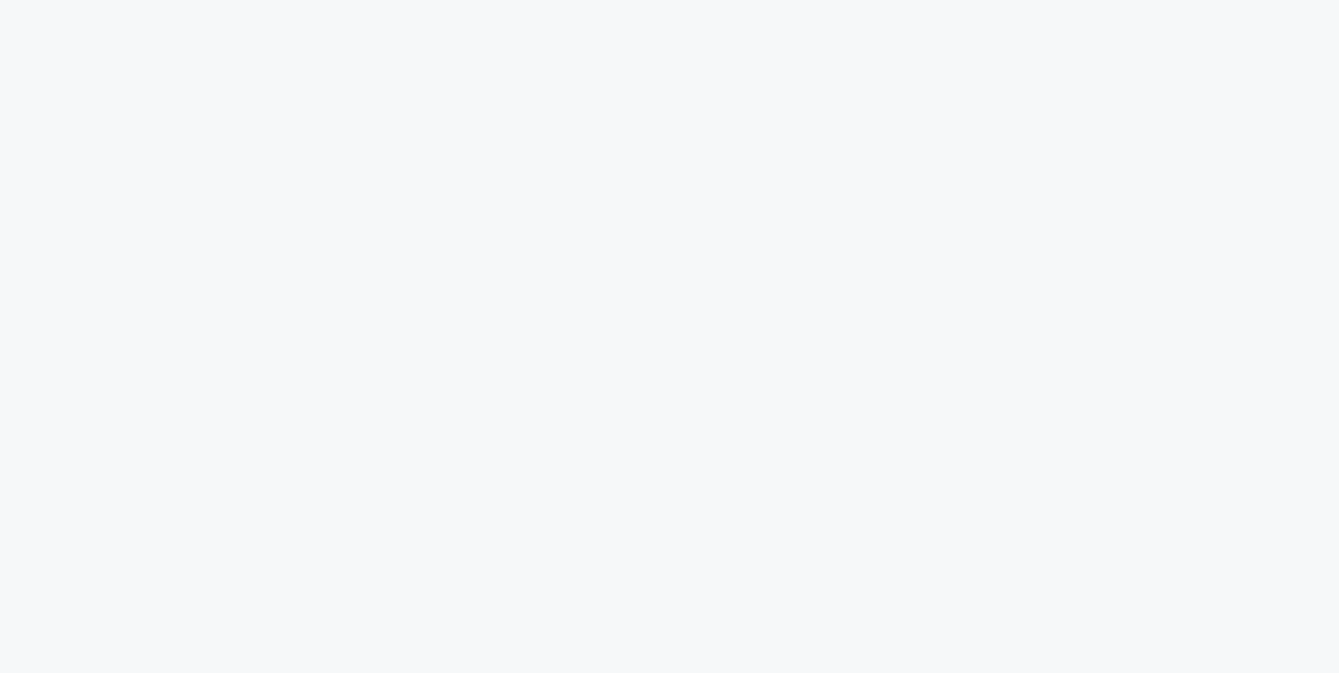 scroll, scrollTop: 0, scrollLeft: 0, axis: both 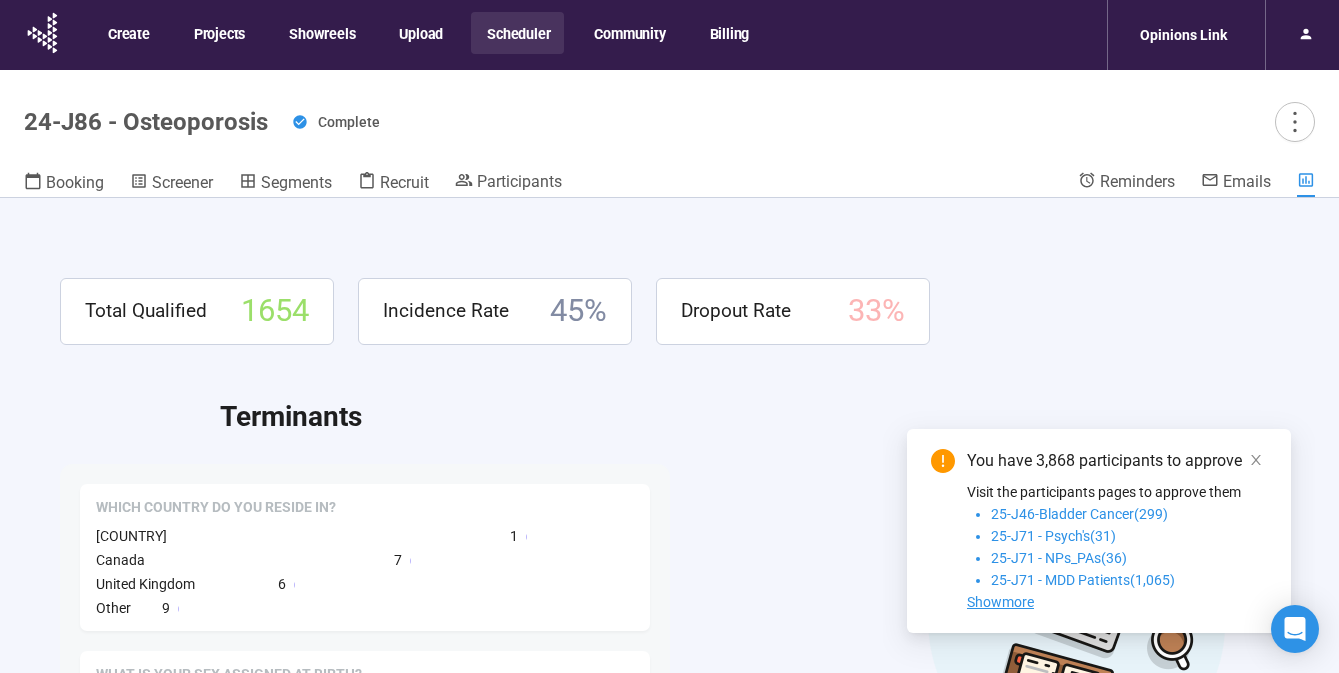 click on "Scheduler" at bounding box center [517, 33] 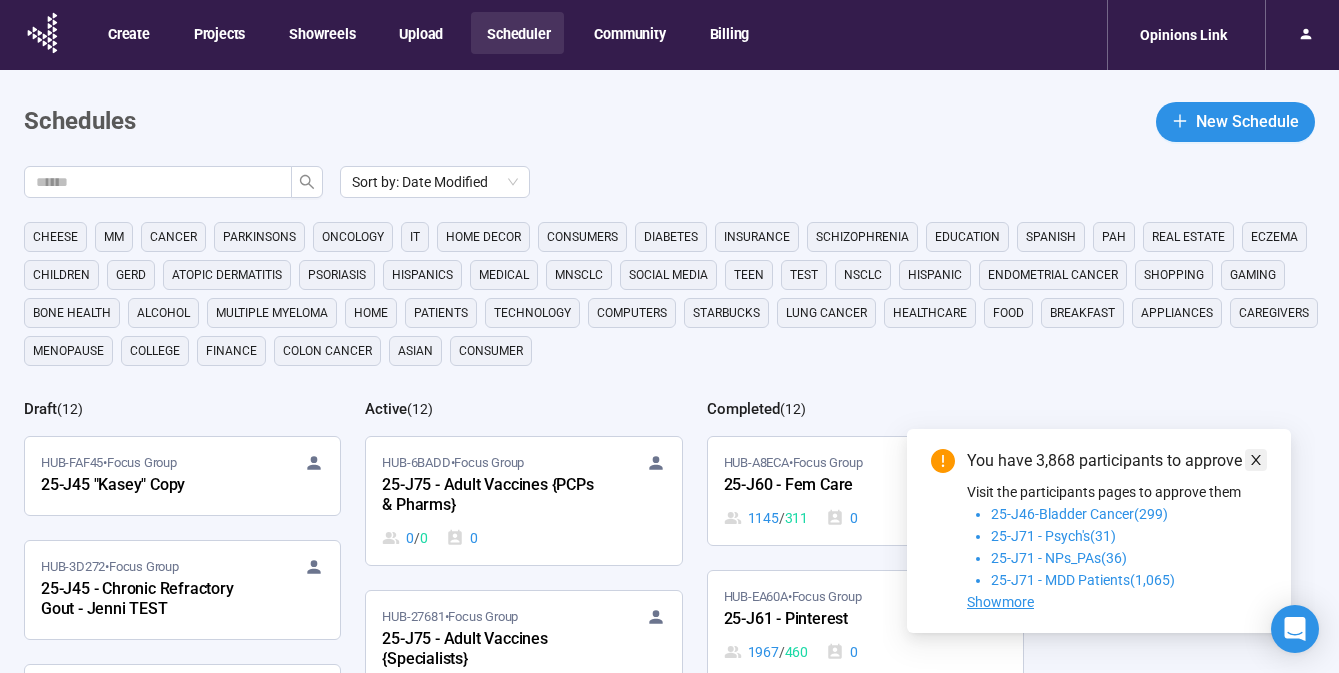 click 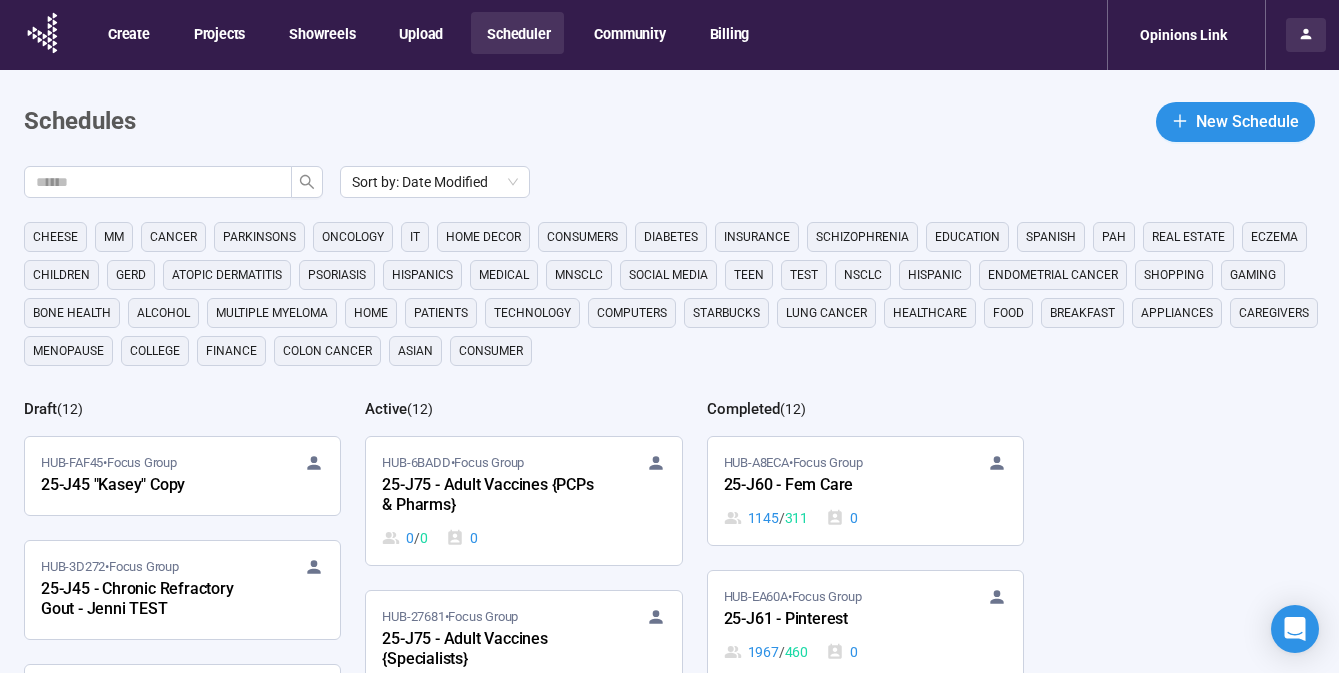click at bounding box center (1306, 35) 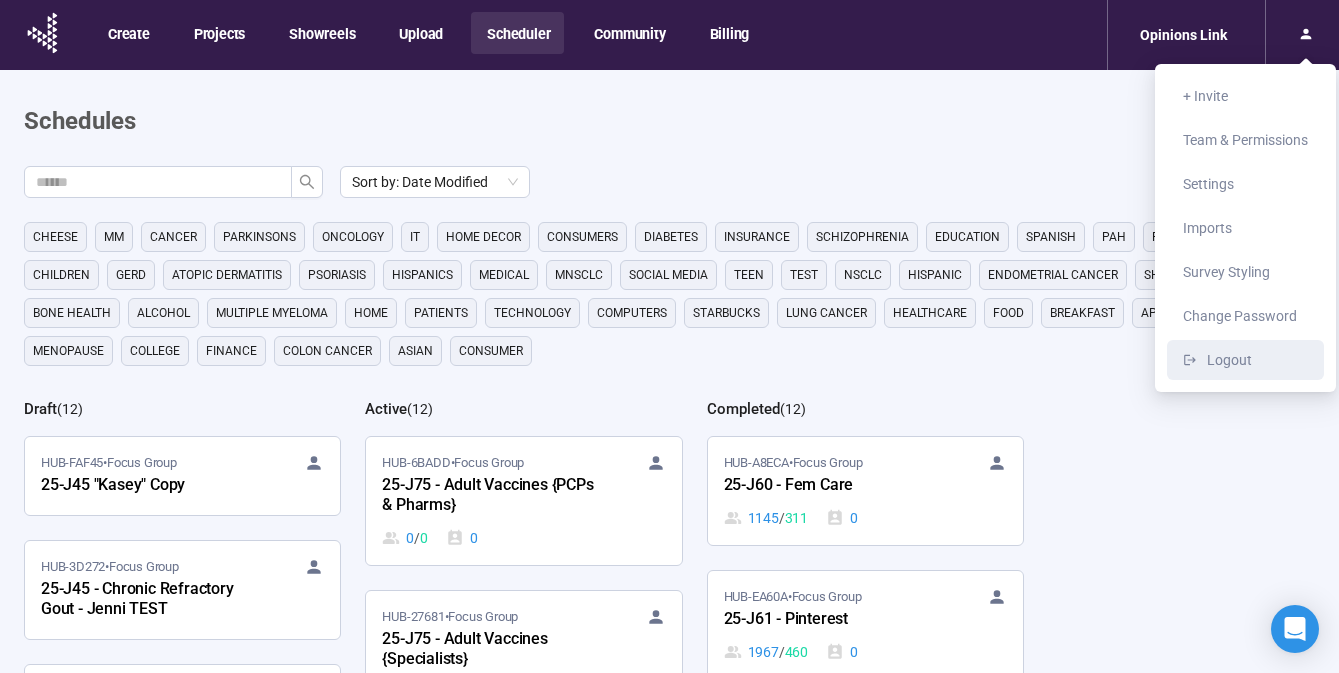 click on "Logout" at bounding box center (1229, 360) 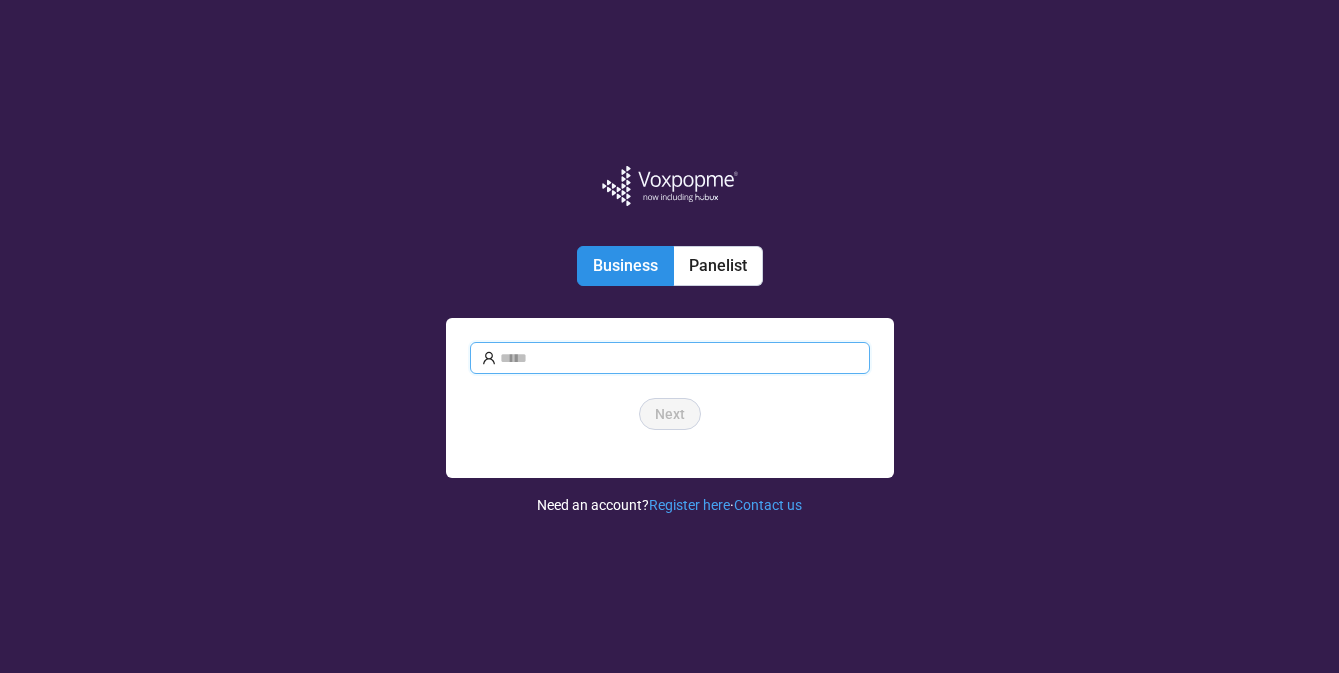 type on "**********" 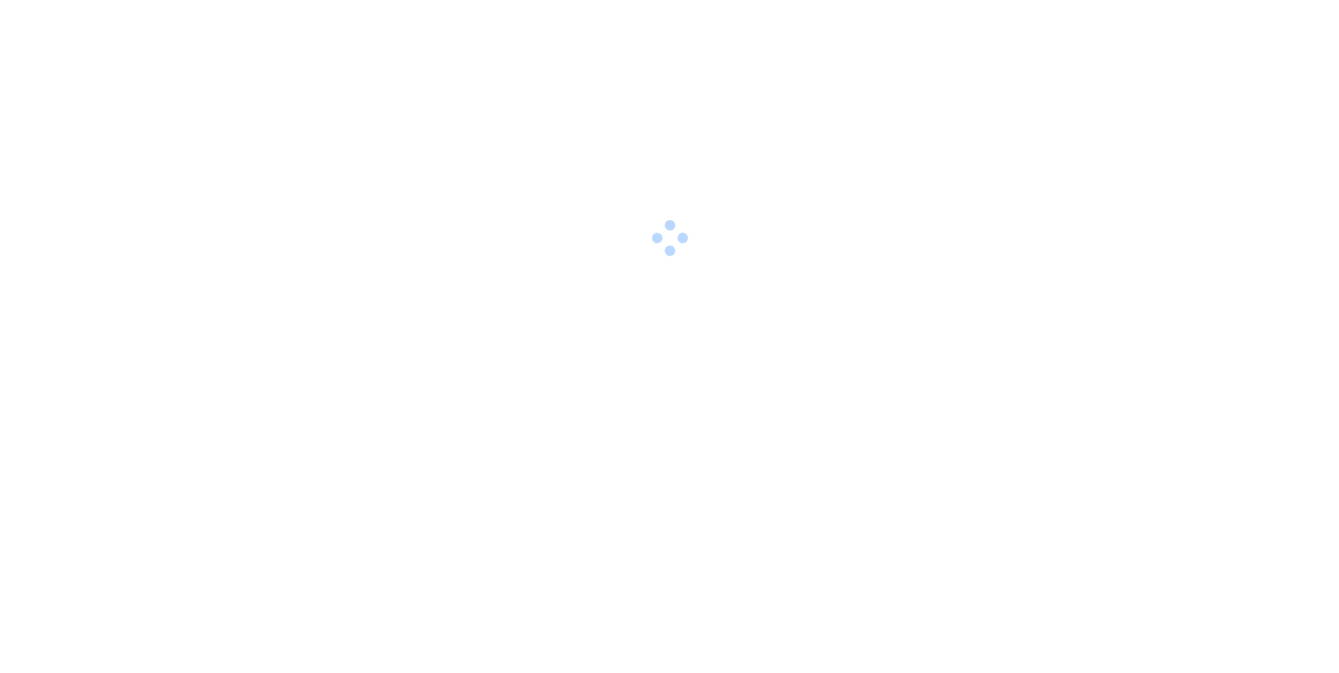 scroll, scrollTop: 0, scrollLeft: 0, axis: both 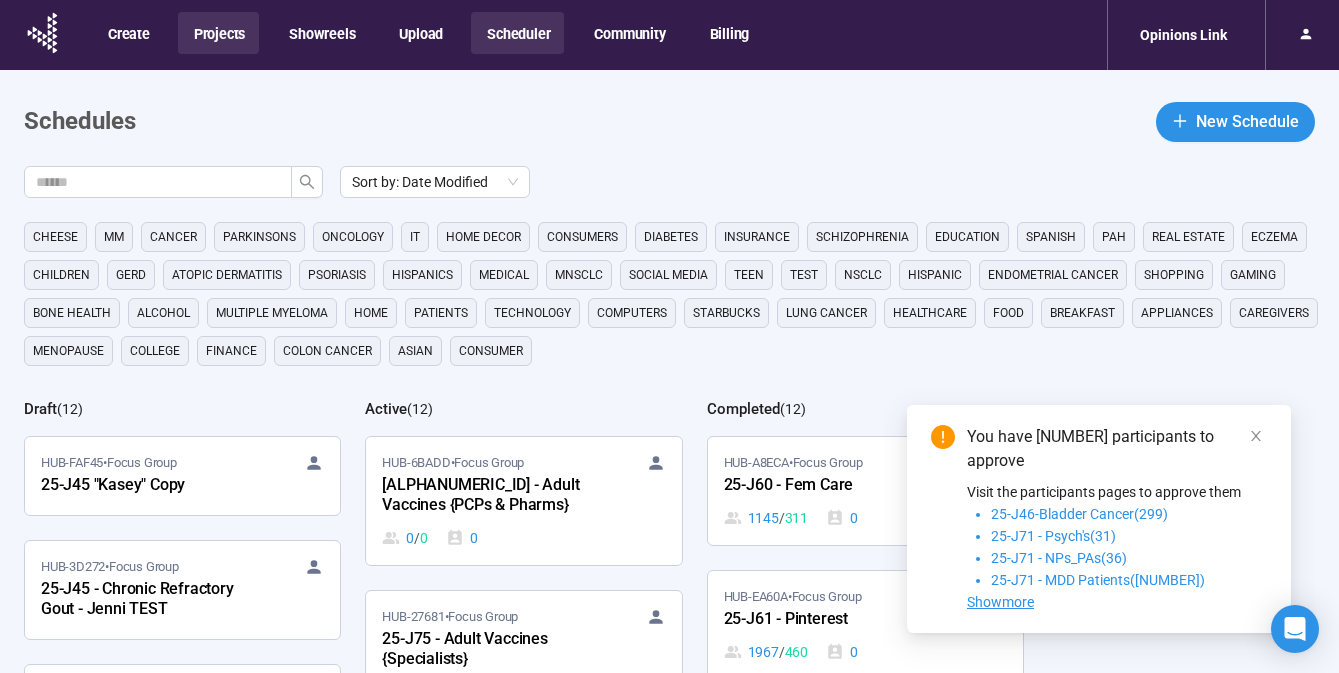 click on "Projects" at bounding box center (218, 33) 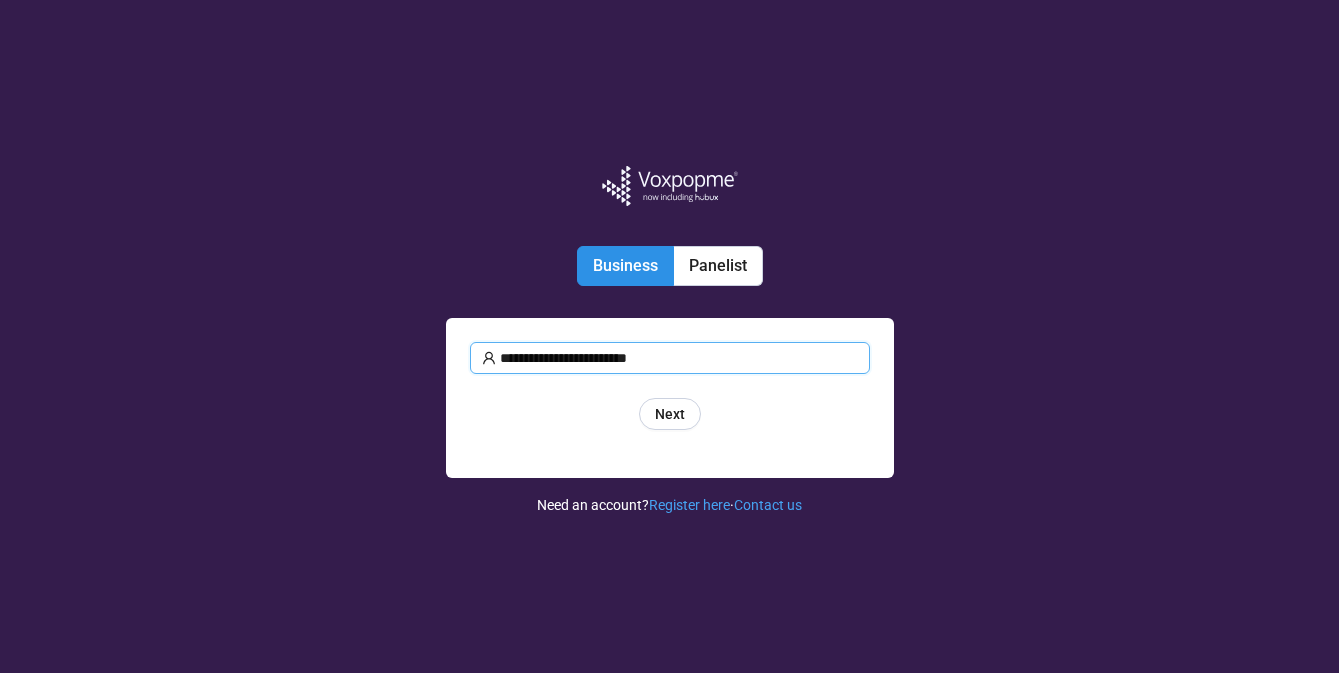 scroll, scrollTop: 0, scrollLeft: 0, axis: both 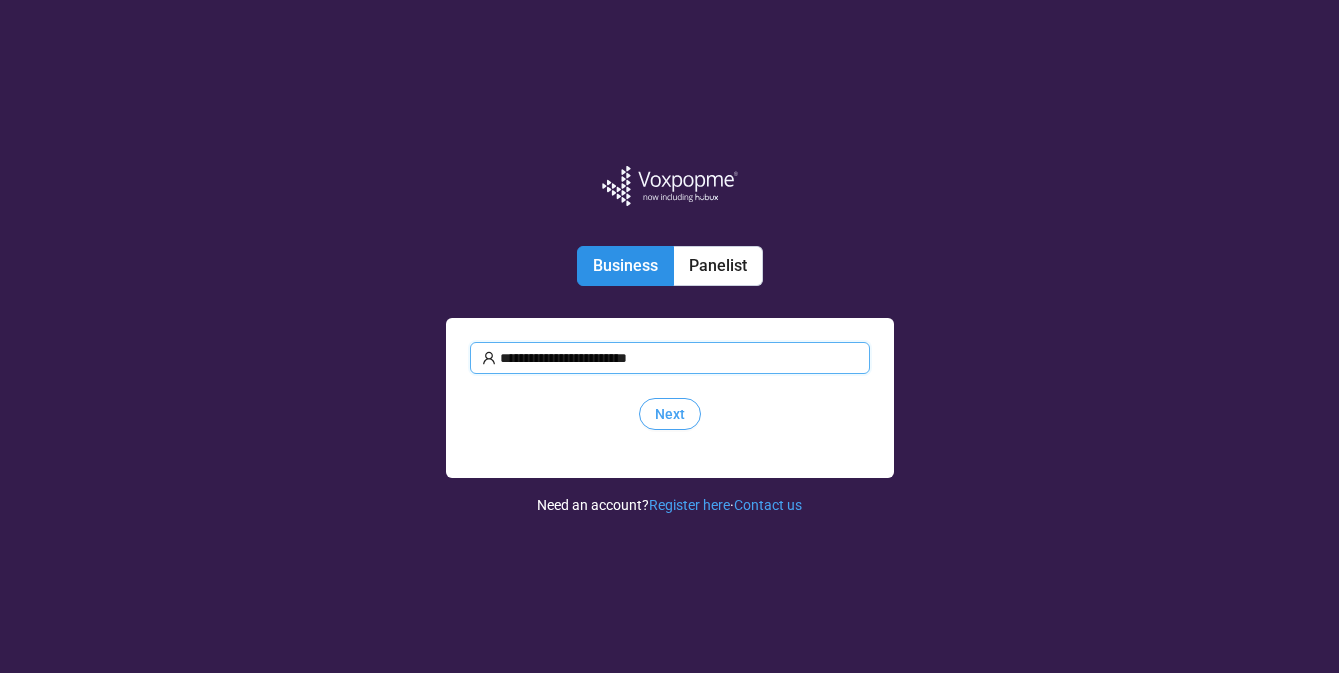 click on "Next" at bounding box center [670, 414] 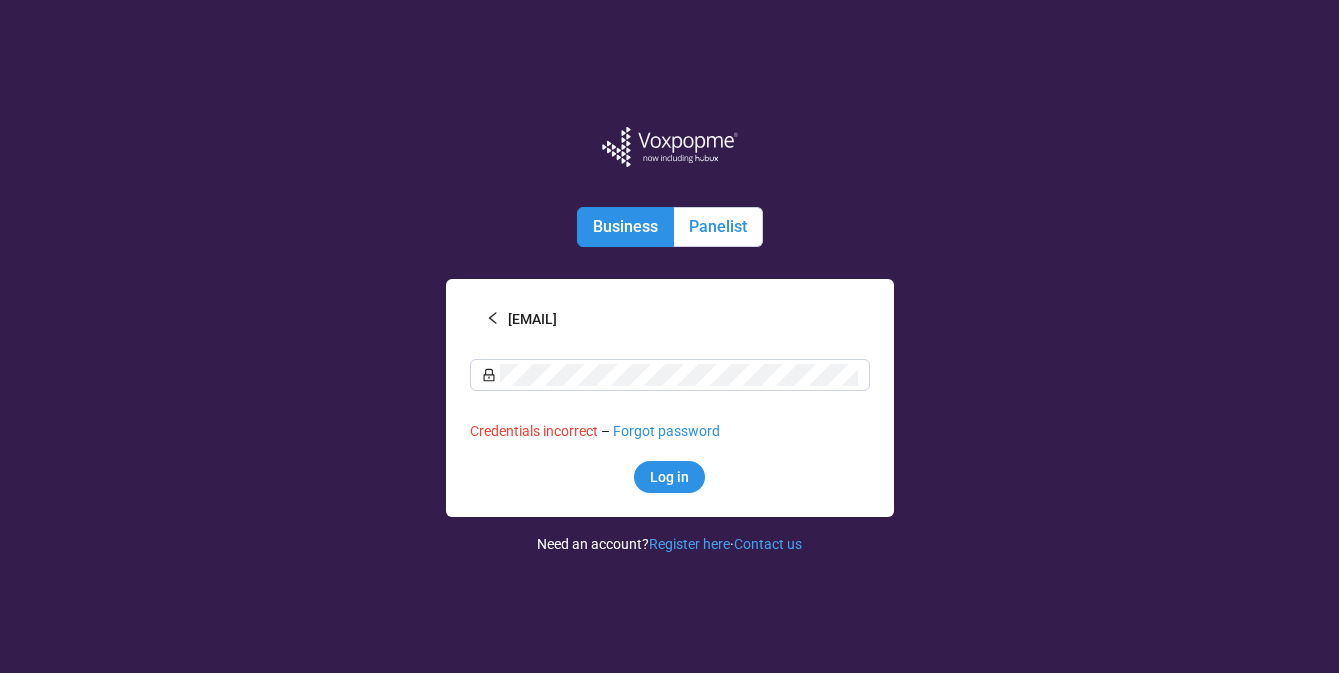 click on "Panelist" at bounding box center (718, 227) 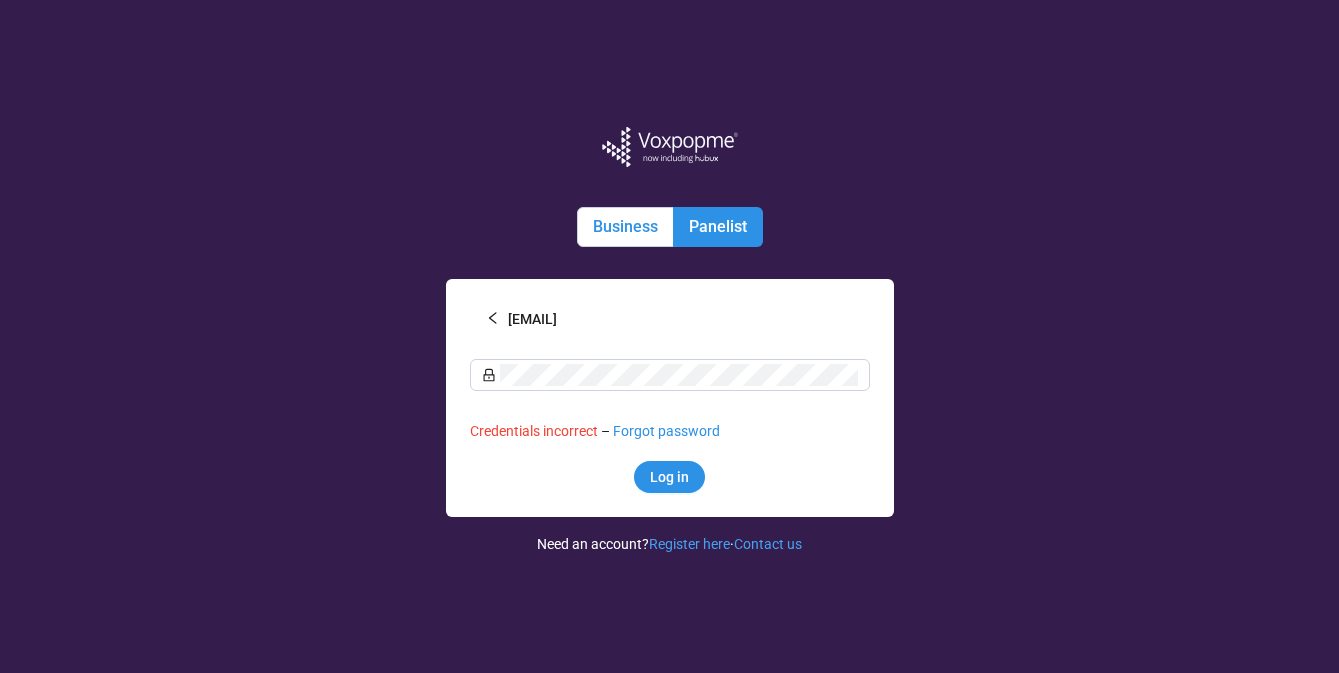click on "Business" at bounding box center [625, 226] 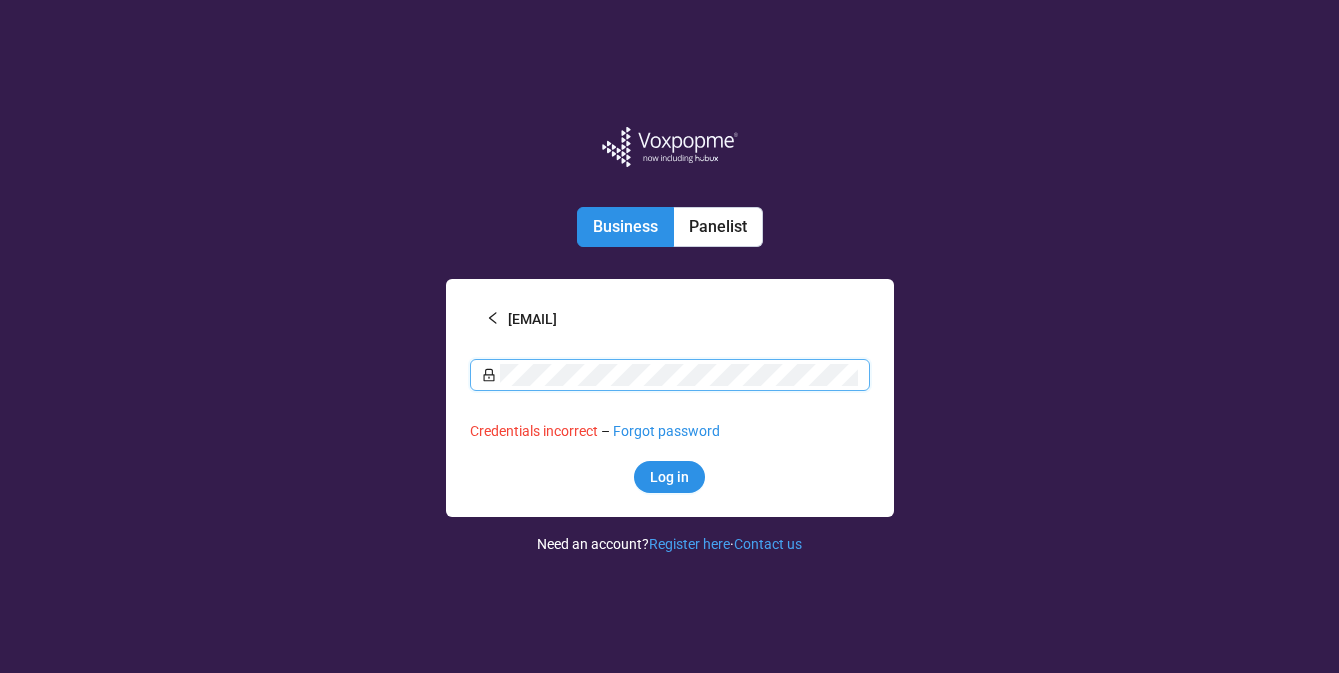 click at bounding box center (670, 375) 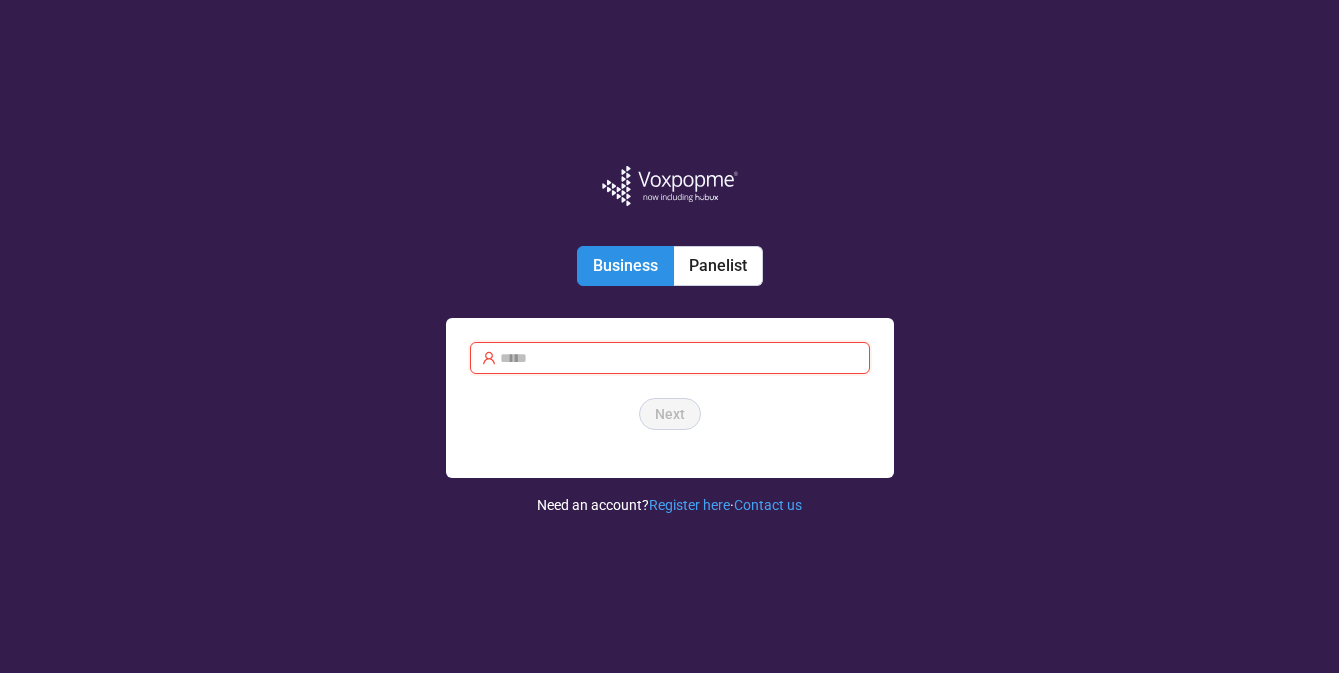 scroll, scrollTop: 0, scrollLeft: 0, axis: both 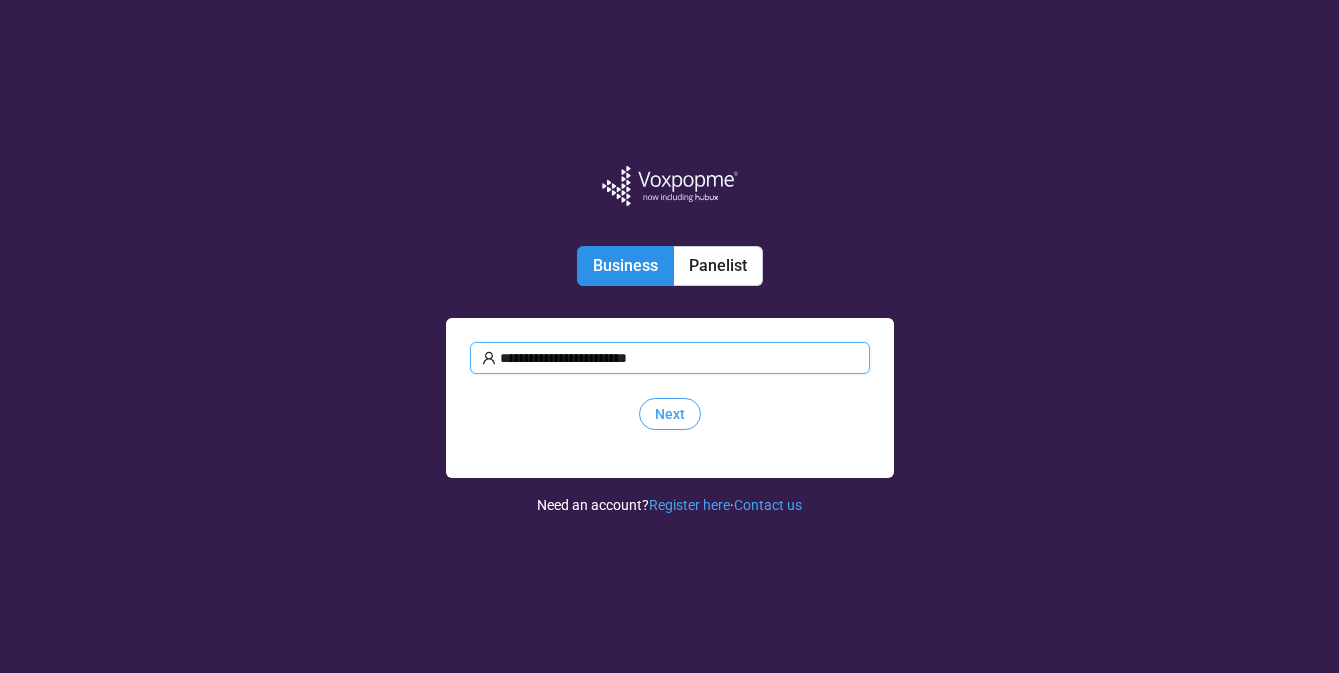 click on "Next" at bounding box center [670, 414] 